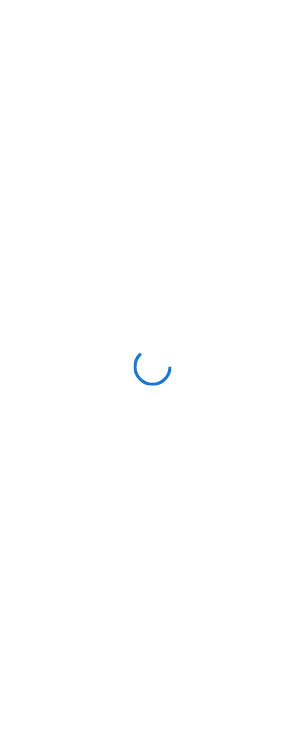 scroll, scrollTop: 0, scrollLeft: 0, axis: both 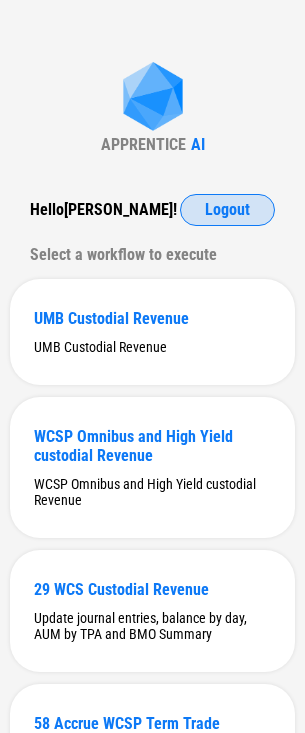 click on "Logout" at bounding box center [227, 210] 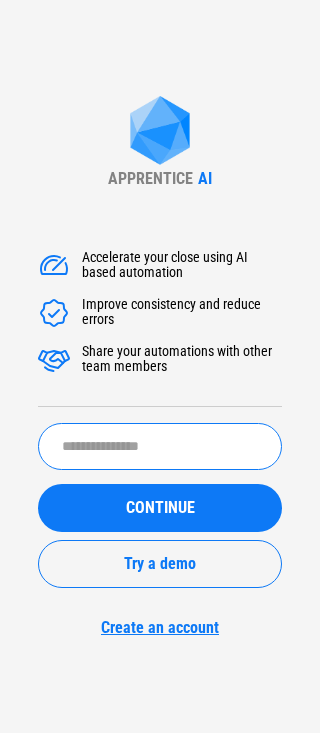 click at bounding box center (160, 446) 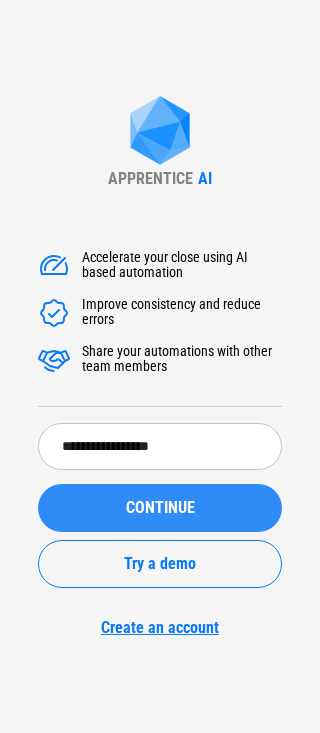 click on "CONTINUE" at bounding box center [160, 508] 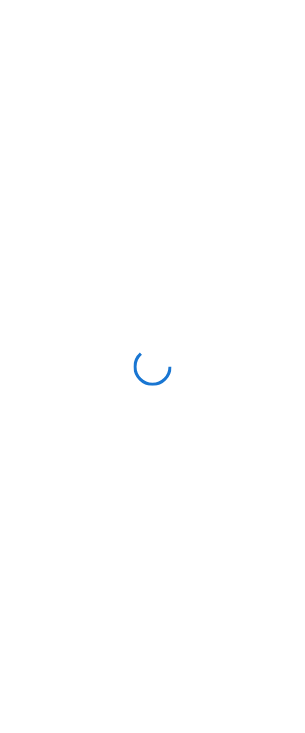scroll, scrollTop: 0, scrollLeft: 0, axis: both 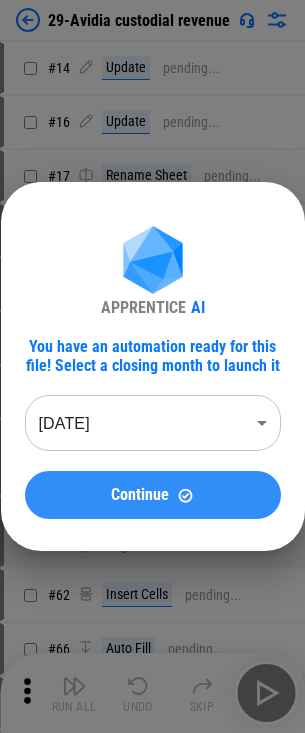 click on "Continue" at bounding box center [153, 495] 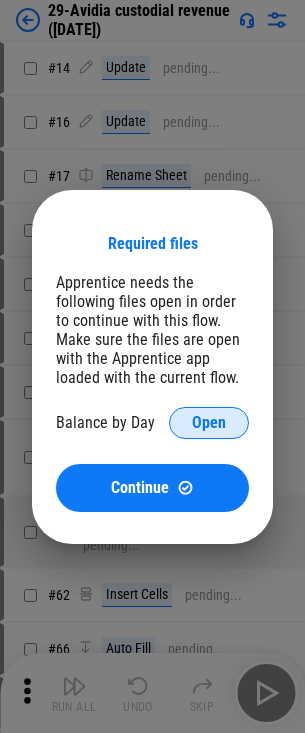 click on "Open" at bounding box center (209, 423) 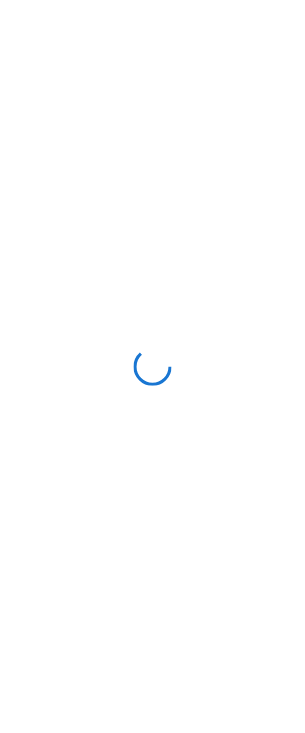scroll, scrollTop: 0, scrollLeft: 0, axis: both 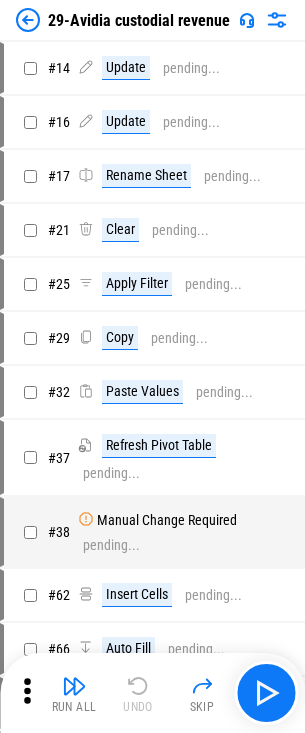 click at bounding box center [28, 20] 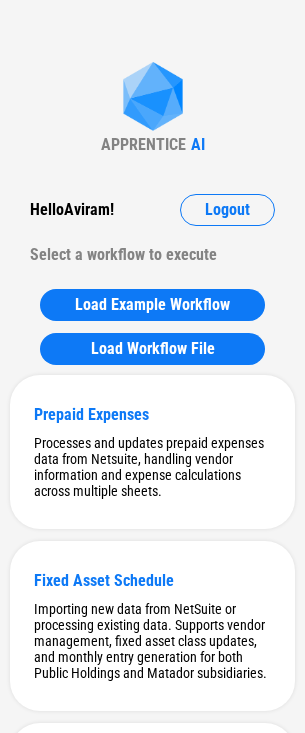 click on "APPRENTICE AI Hello  Aviram ! Logout Select a workflow to execute Load Example Workflow Load Workflow File Prepaid Expenses Processes and updates prepaid expenses data from Netsuite, handling vendor information and expense calculations across multiple sheets. Fixed Asset Schedule Importing new data from NetSuite or processing existing data. Supports vendor management, fixed asset class updates, and monthly entry generation for both Public Holdings and Matador subsidiaries. Hedging Workflow to handle hedging operations including importing and processing data from Poalim and FairValue files and updating the month sheet accordingly Leases adds new month rows to all sheets, and updates Lead sheet accordingly Digital Content Capitalization Importing and processing trial balance data, update formulas in allocation table, and update formulas in JE for the new month. SBC importing new Expense table, removing zeroes, updating pivot table and adding new month column JE for Hedging Vendors Fill the vendor column payroll" at bounding box center (152, 5428) 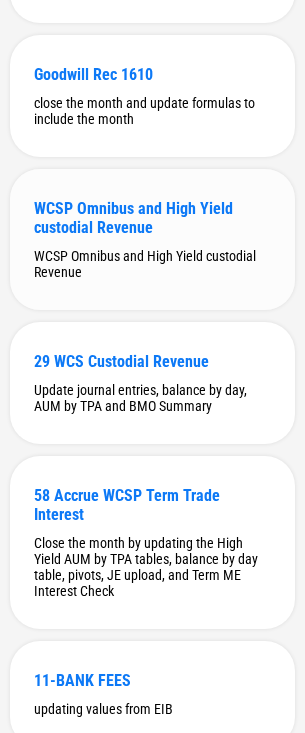 scroll, scrollTop: 6072, scrollLeft: 0, axis: vertical 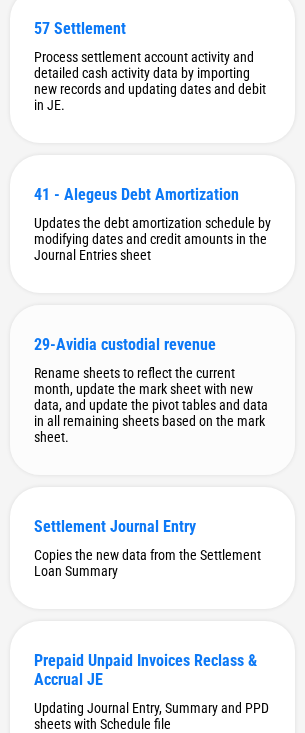 click on "29-Avidia custodial revenue" at bounding box center [152, 344] 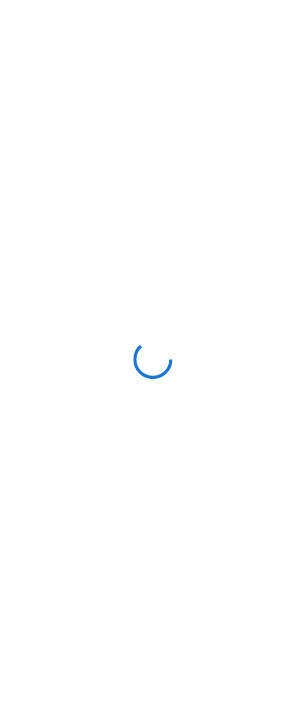 scroll, scrollTop: 0, scrollLeft: 0, axis: both 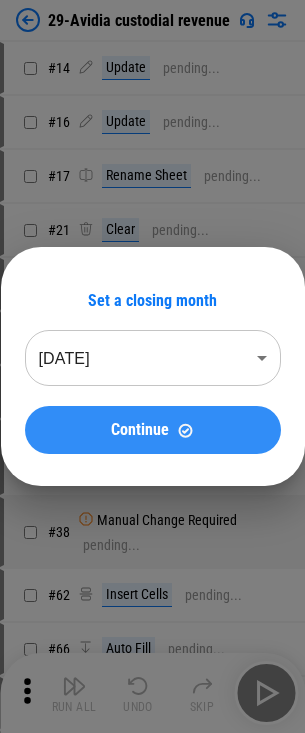 click on "Continue" at bounding box center (153, 430) 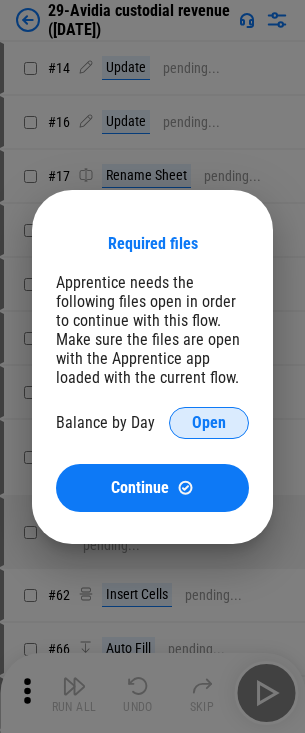 click on "Open" at bounding box center (209, 423) 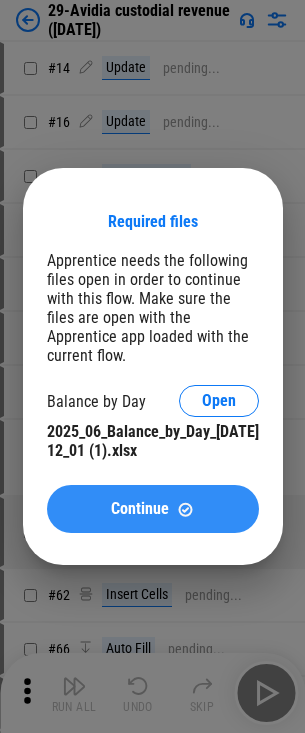 click on "Continue" at bounding box center [140, 509] 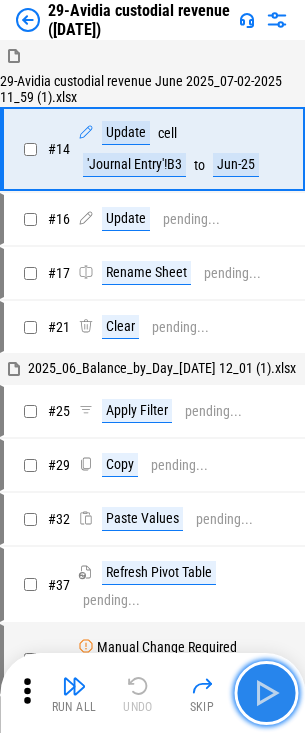 click at bounding box center [266, 693] 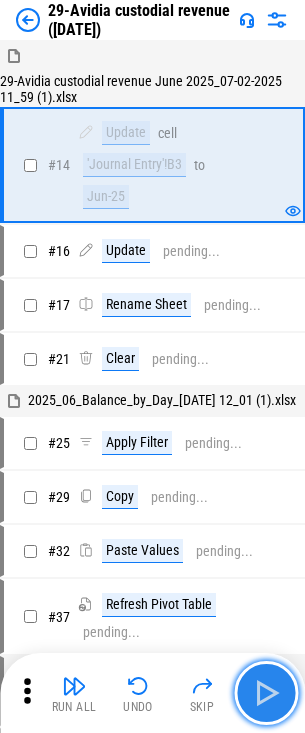 click at bounding box center [266, 693] 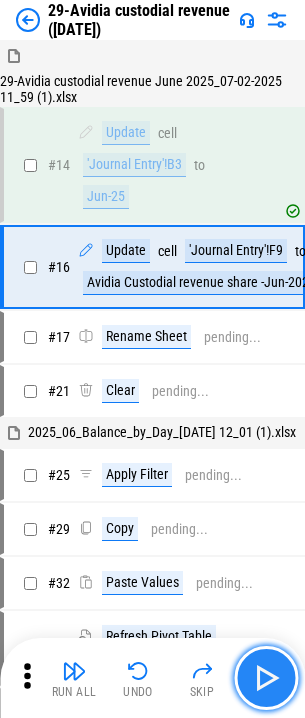 click at bounding box center [266, 678] 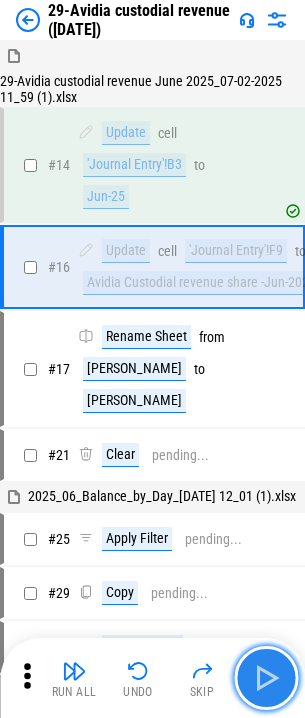 click at bounding box center (266, 678) 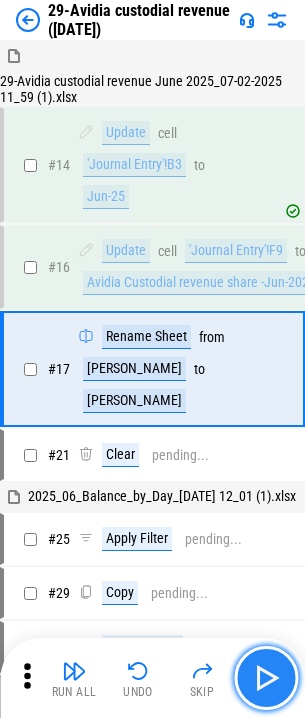 click at bounding box center [266, 678] 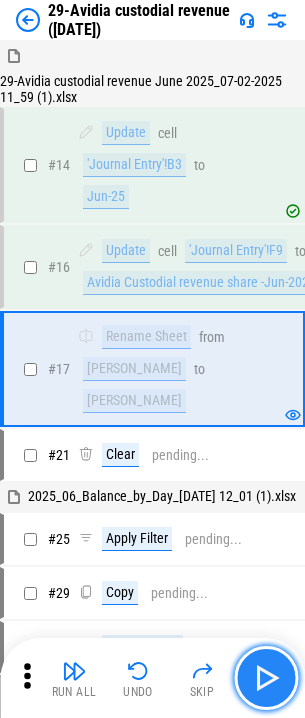 click at bounding box center [266, 678] 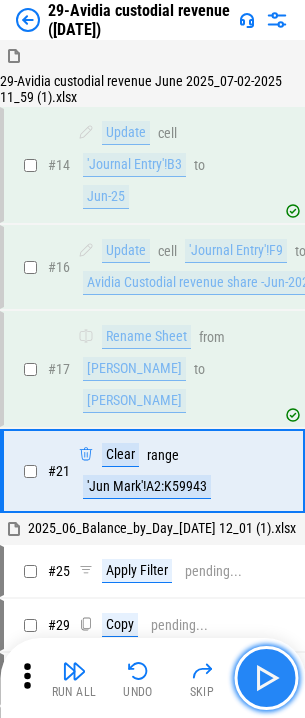 click at bounding box center (266, 678) 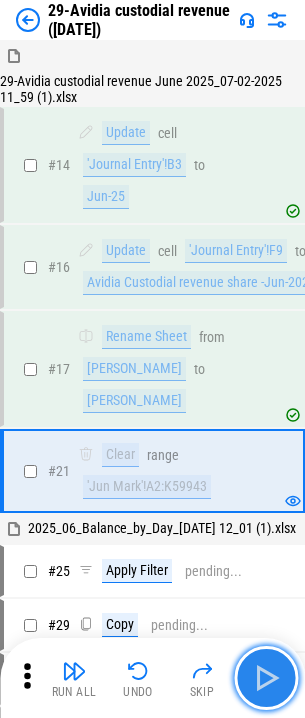 click at bounding box center (266, 678) 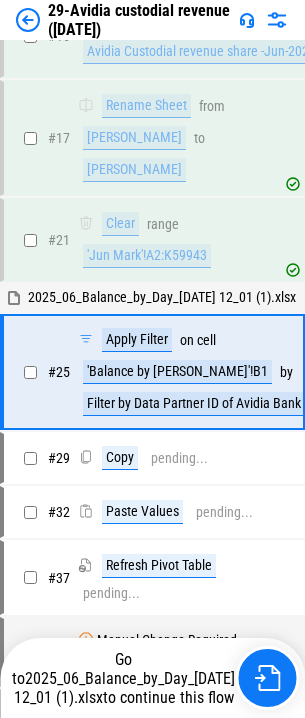 scroll, scrollTop: 234, scrollLeft: 0, axis: vertical 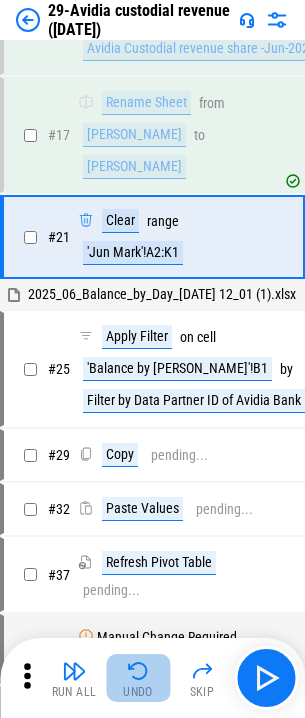 click on "Undo" at bounding box center (138, 678) 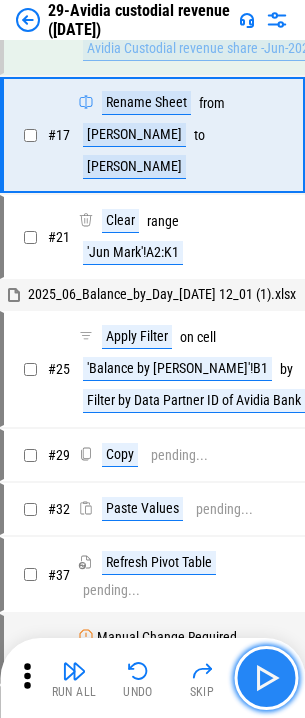 click at bounding box center (266, 678) 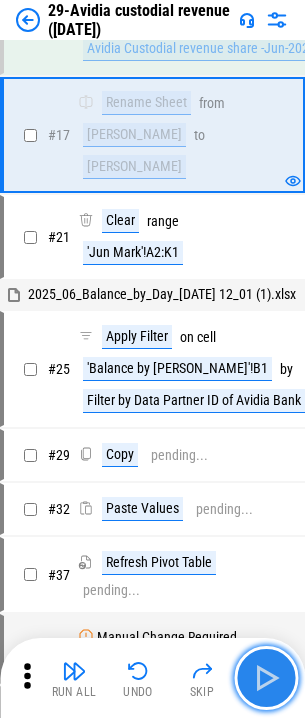 click at bounding box center [266, 678] 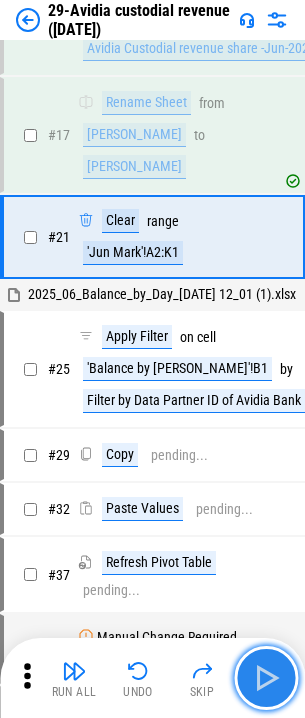click at bounding box center [266, 678] 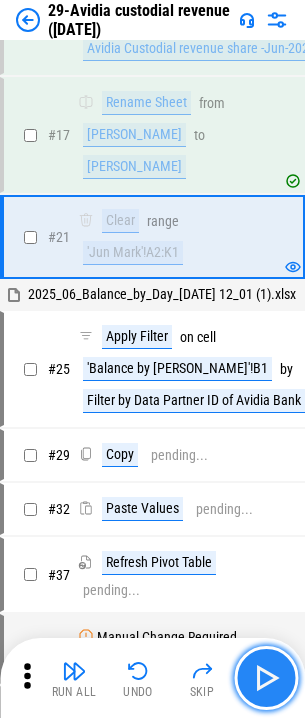 click at bounding box center (266, 678) 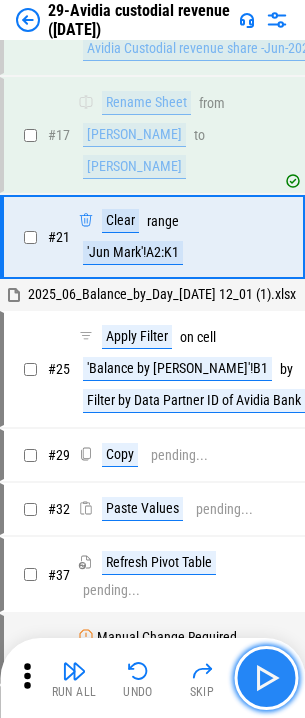 click at bounding box center [266, 678] 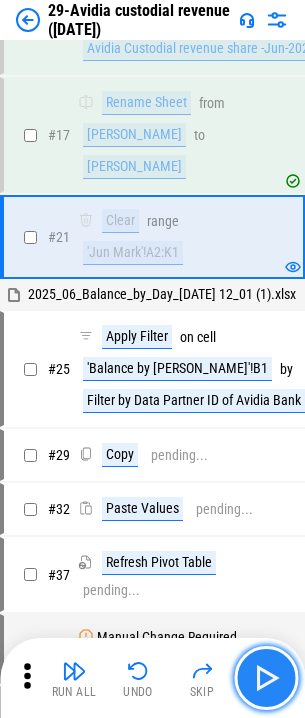 click at bounding box center [266, 678] 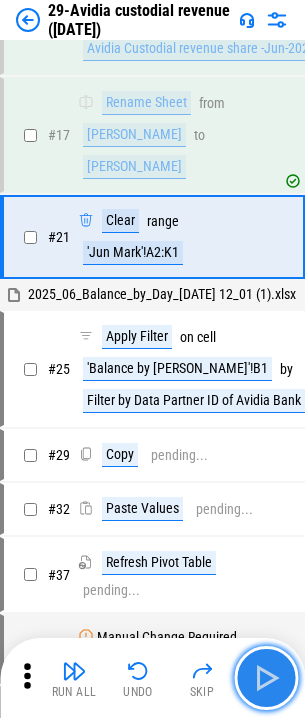 click at bounding box center (266, 678) 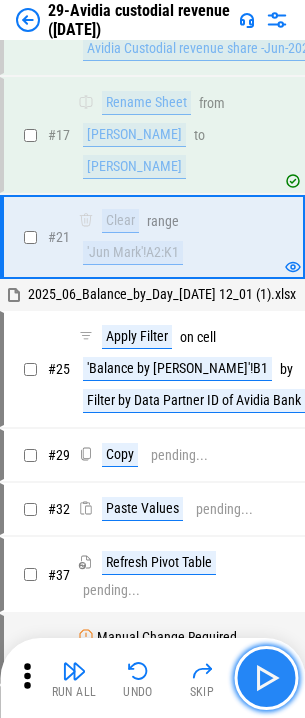 click at bounding box center (266, 678) 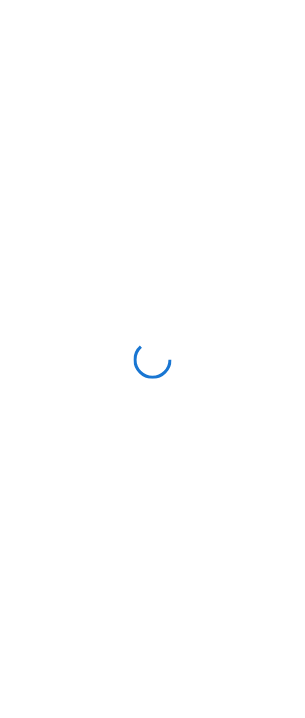 scroll, scrollTop: 0, scrollLeft: 0, axis: both 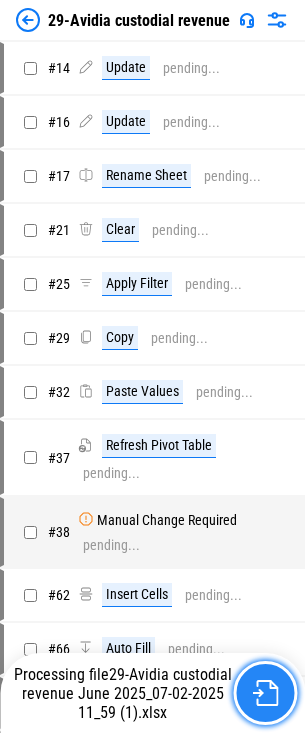 click at bounding box center (265, 693) 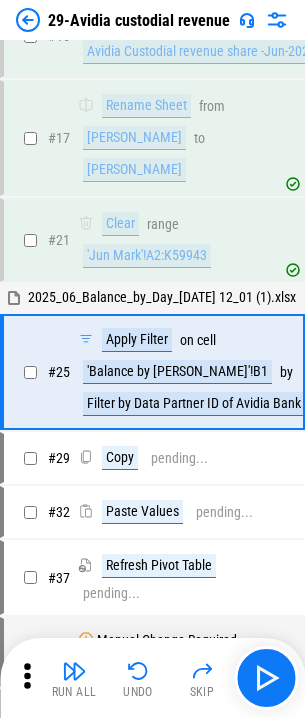 scroll, scrollTop: 234, scrollLeft: 0, axis: vertical 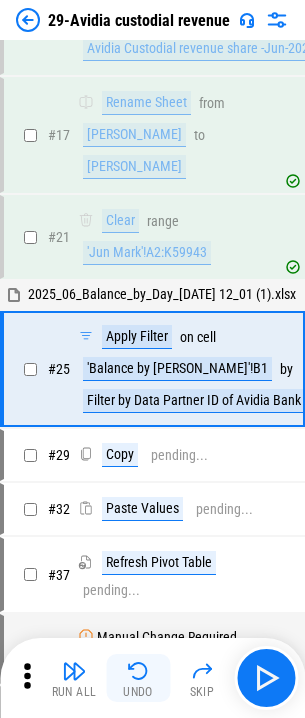 click at bounding box center [138, 671] 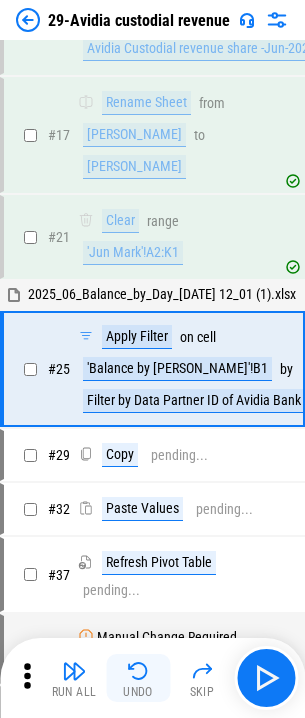 click at bounding box center (138, 671) 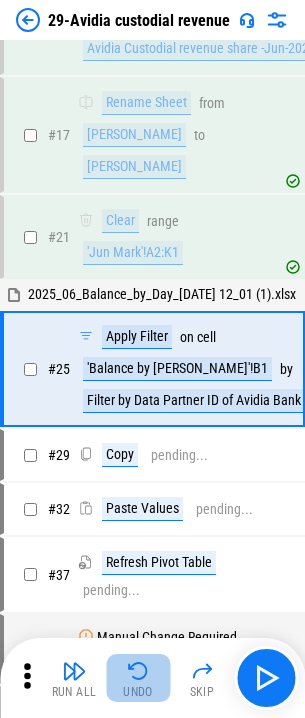 click on "Undo" at bounding box center [138, 678] 